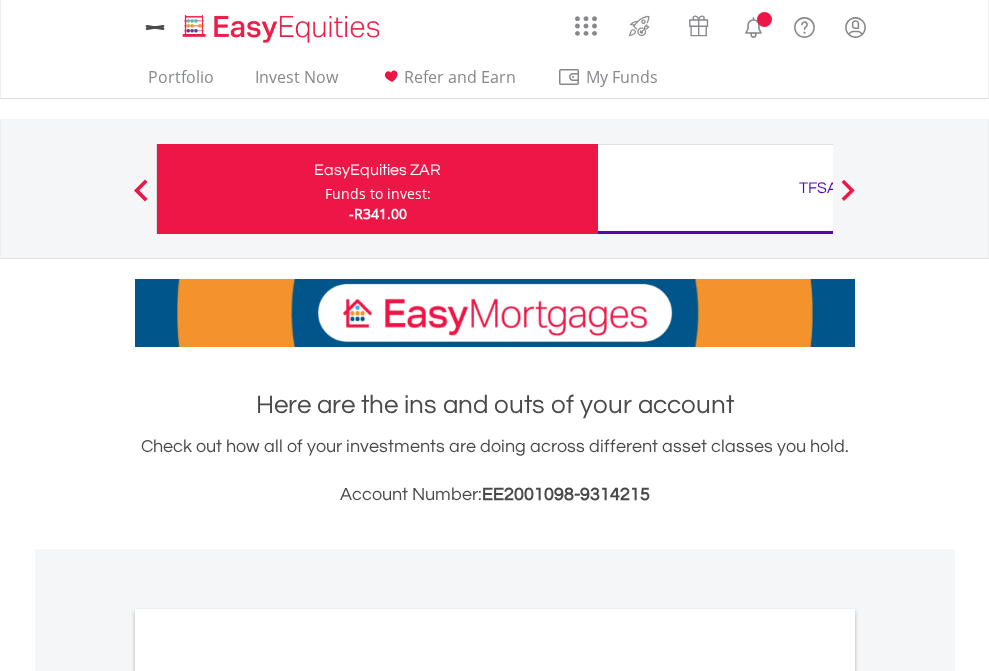 scroll, scrollTop: 0, scrollLeft: 0, axis: both 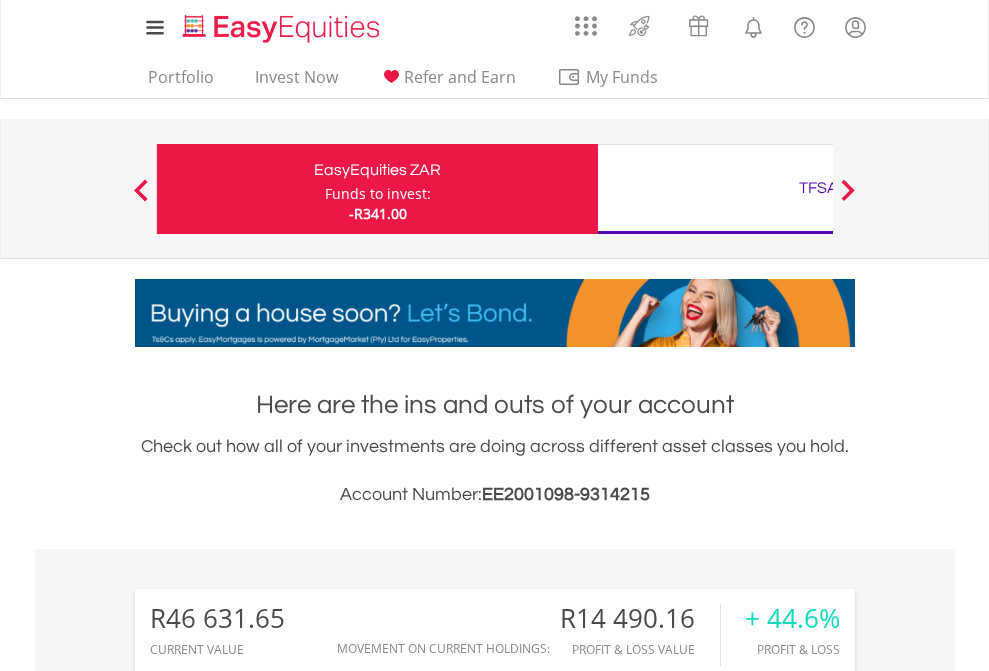 click on "Funds to invest:" at bounding box center (378, 194) 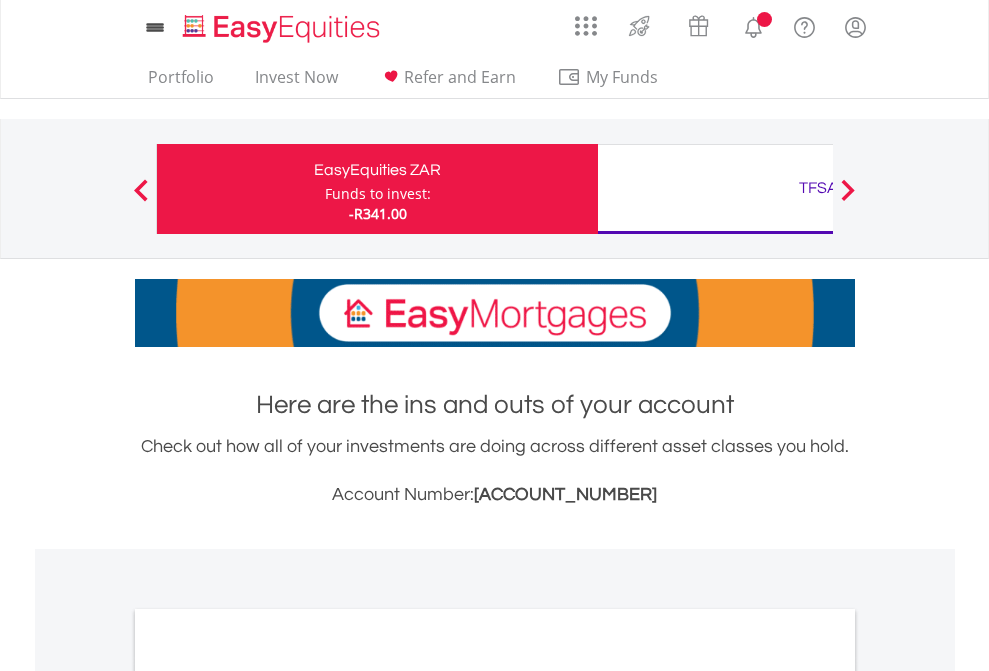 scroll, scrollTop: 0, scrollLeft: 0, axis: both 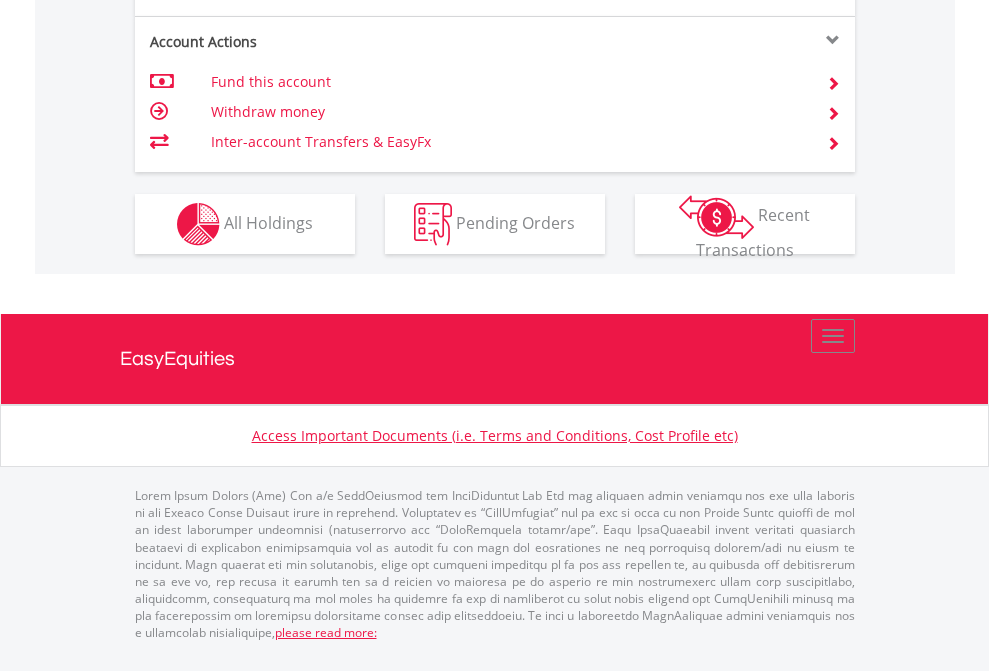 click on "Investment types" at bounding box center [706, -337] 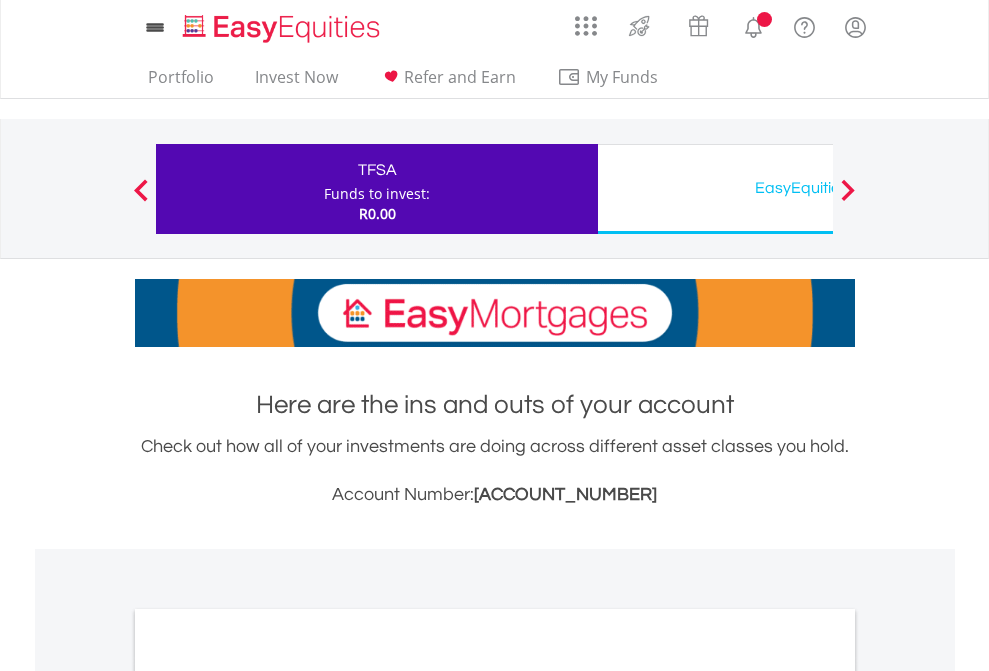 scroll, scrollTop: 0, scrollLeft: 0, axis: both 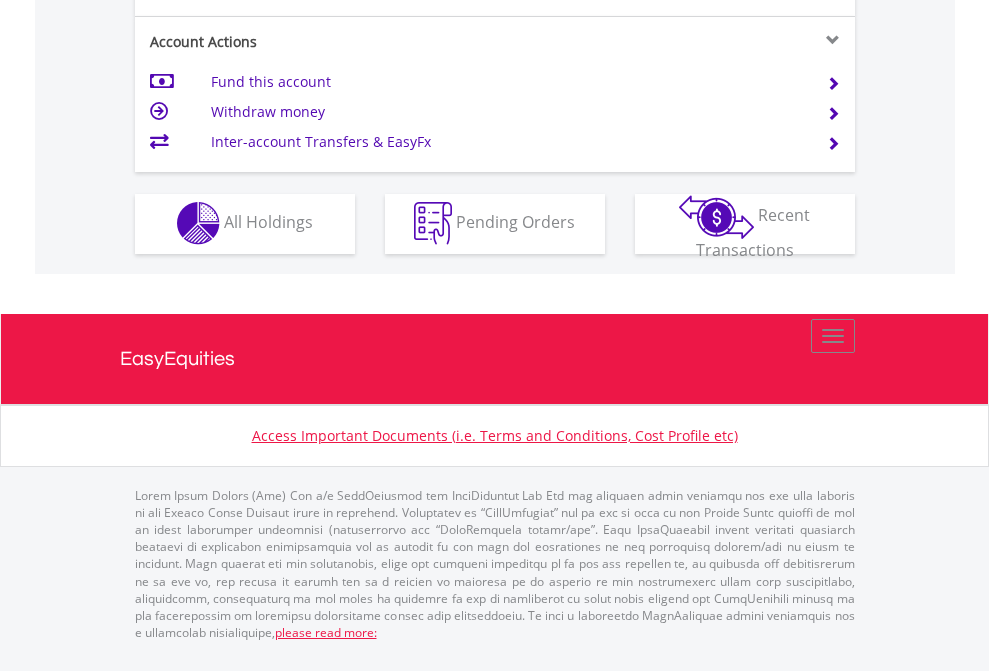 click on "Investment types" at bounding box center (706, -353) 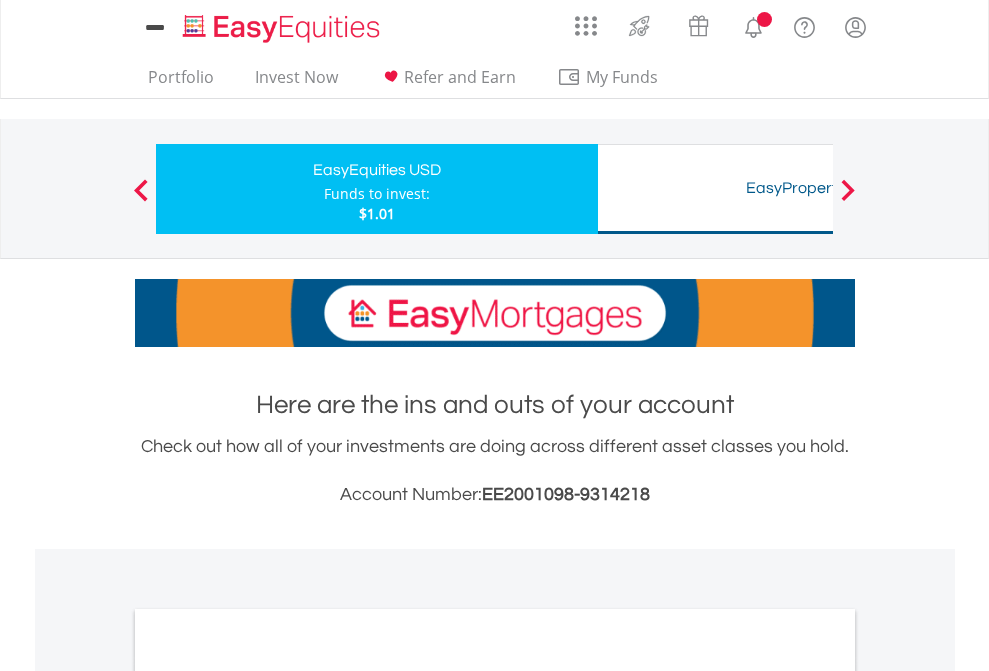 scroll, scrollTop: 0, scrollLeft: 0, axis: both 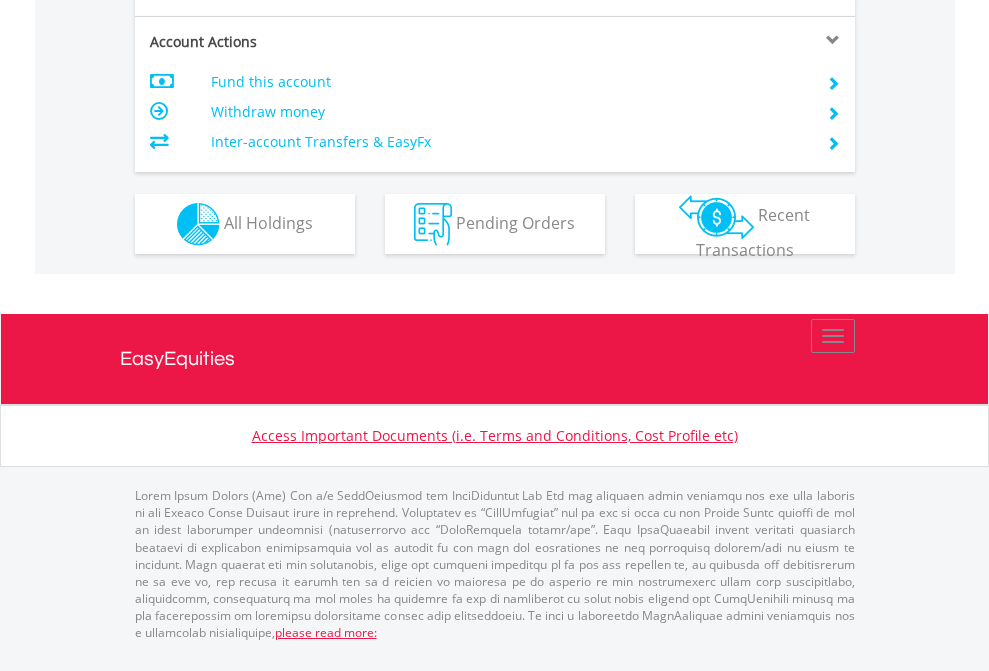 click on "Investment types" at bounding box center (706, -337) 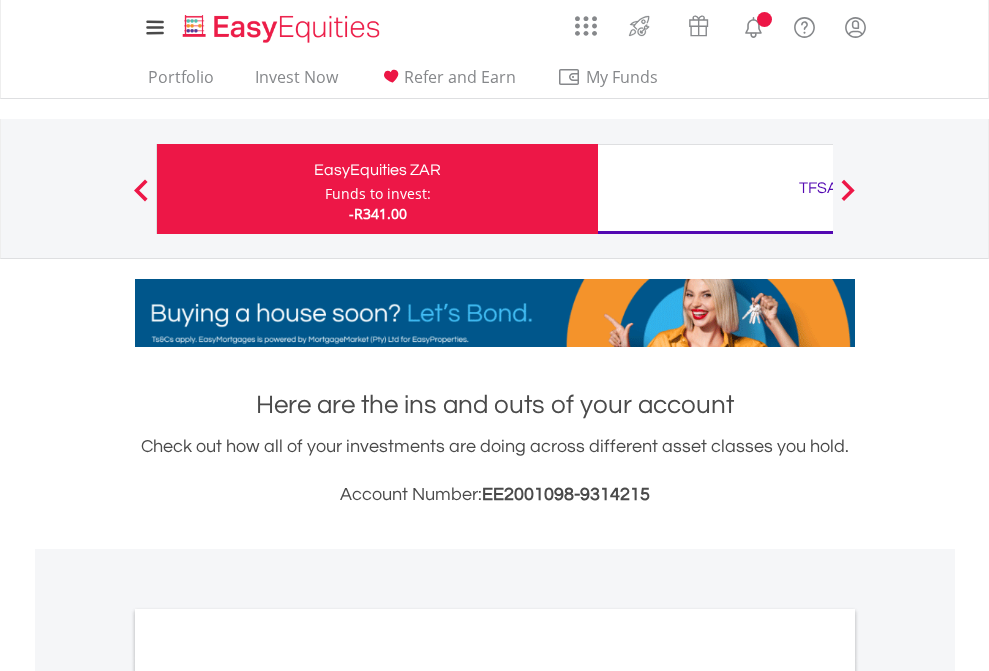 click on "All Holdings" at bounding box center (268, 1096) 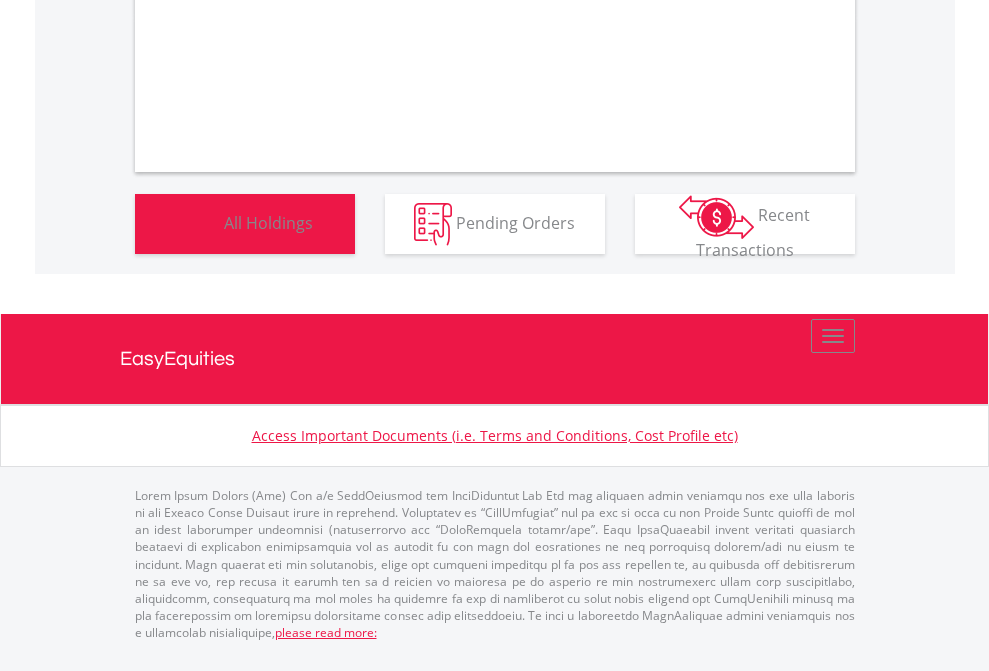 scroll, scrollTop: 1202, scrollLeft: 0, axis: vertical 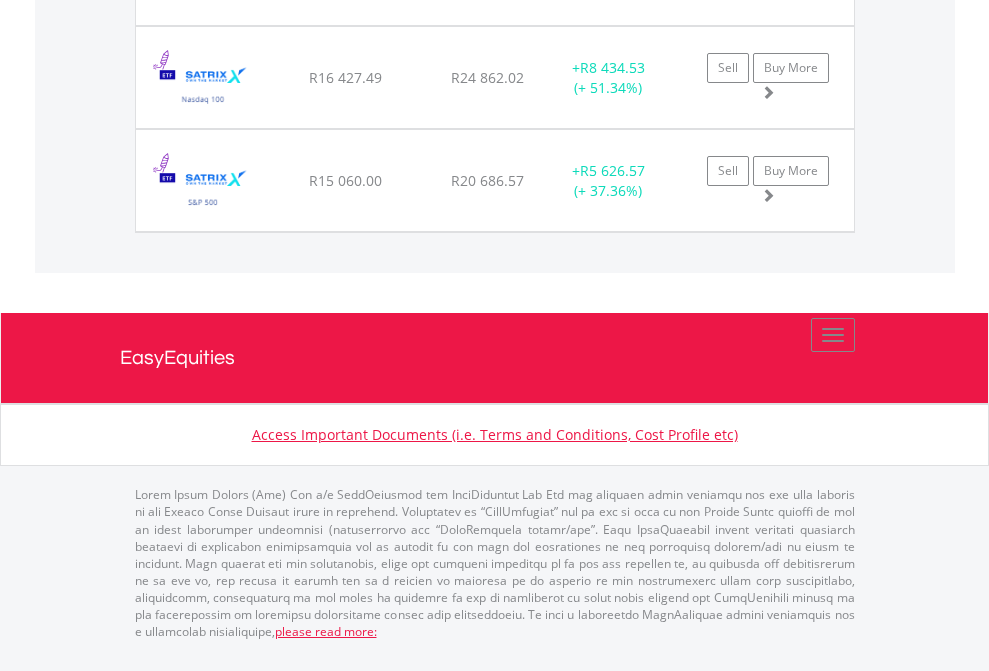 click on "TFSA" at bounding box center (818, -1545) 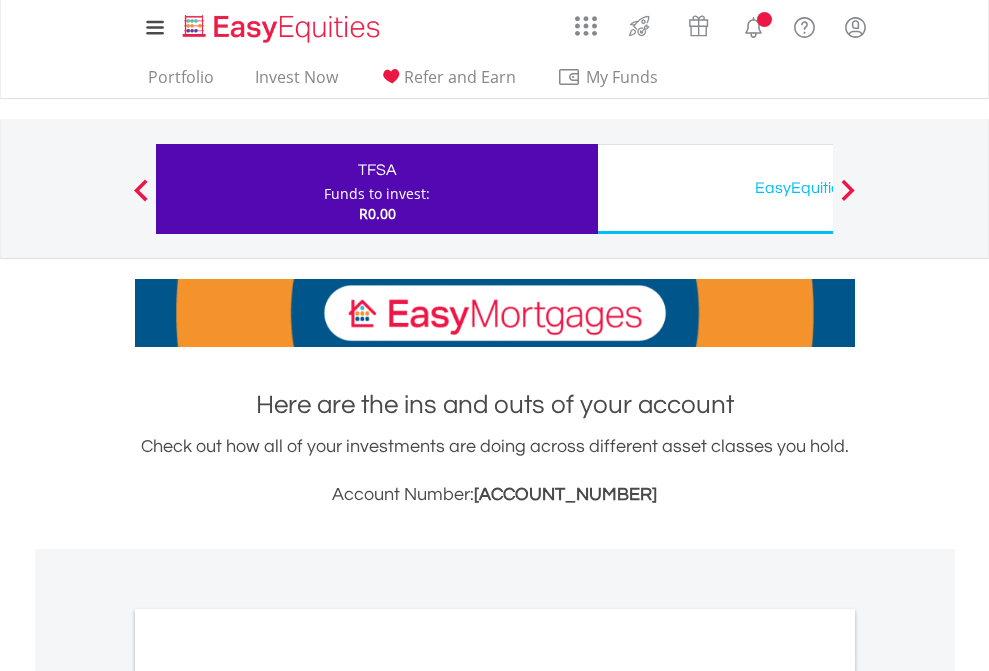 scroll, scrollTop: 0, scrollLeft: 0, axis: both 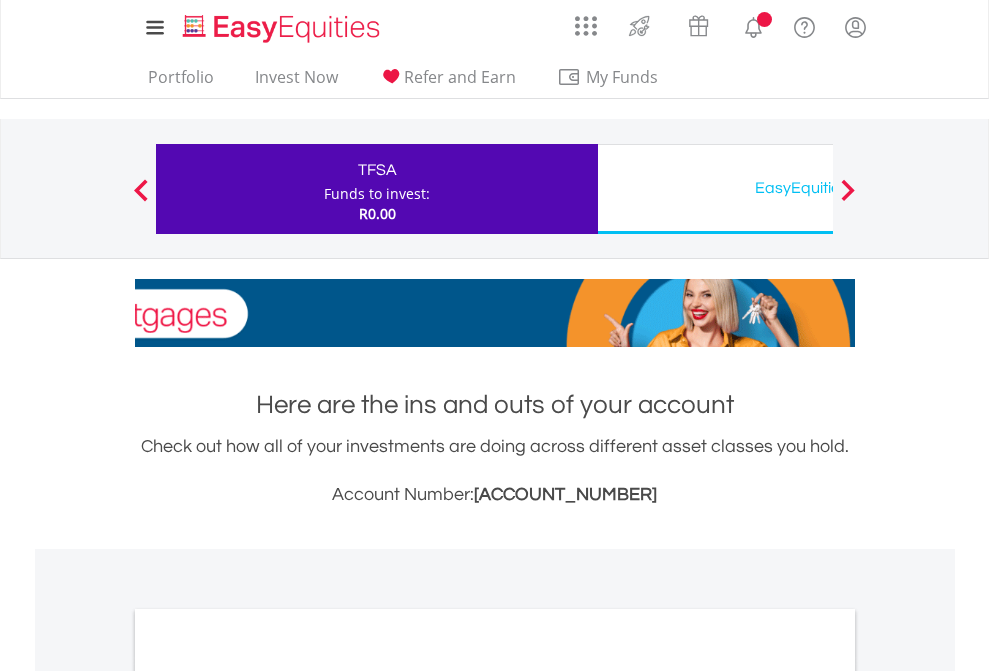 click on "All Holdings" at bounding box center [268, 1096] 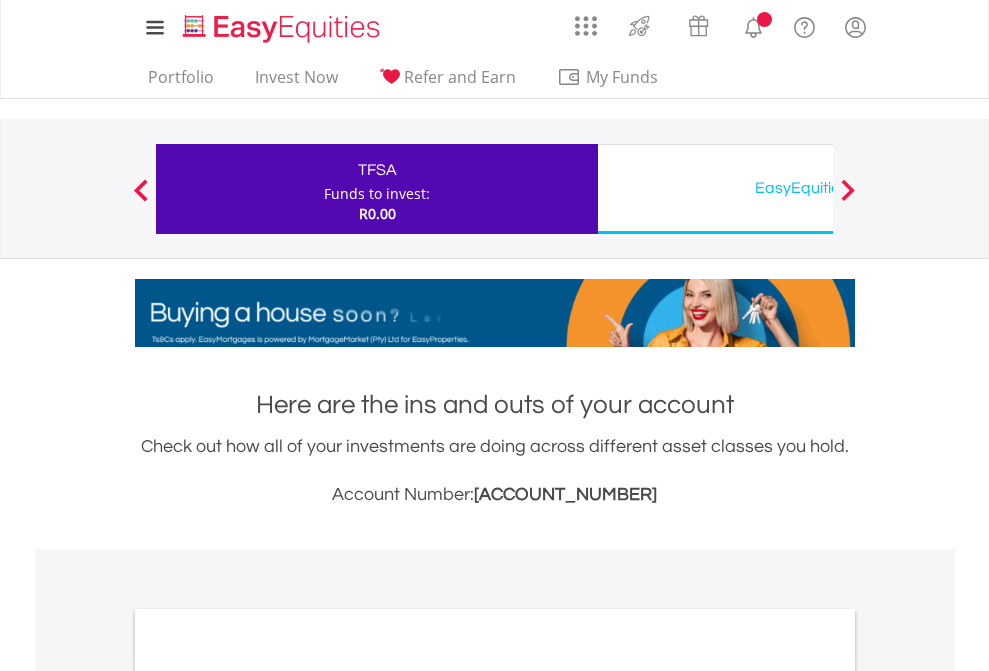 scroll, scrollTop: 1202, scrollLeft: 0, axis: vertical 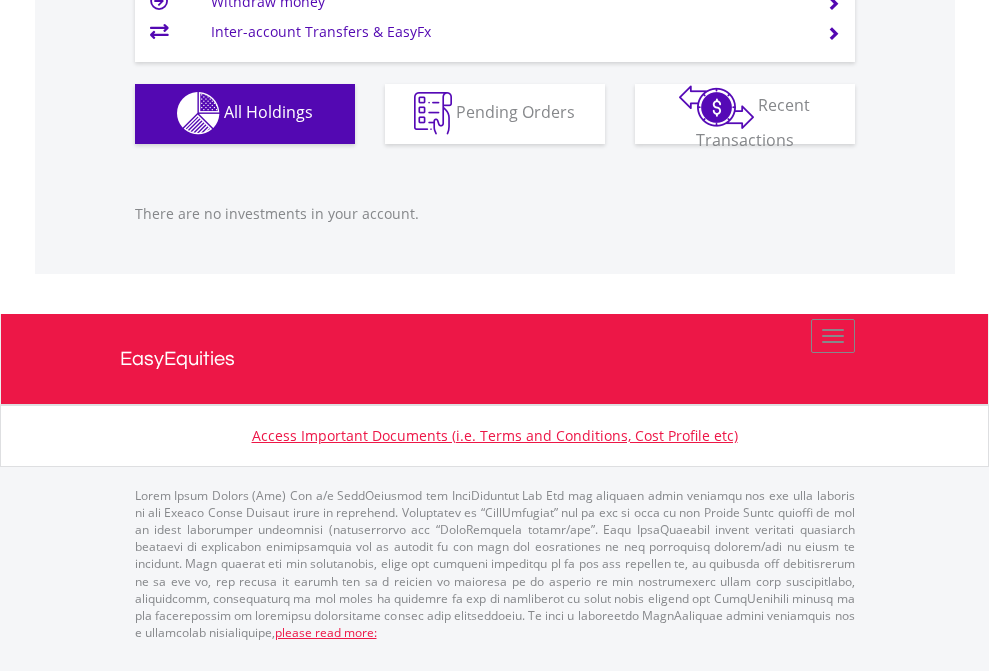 click on "EasyEquities USD" at bounding box center (818, -1142) 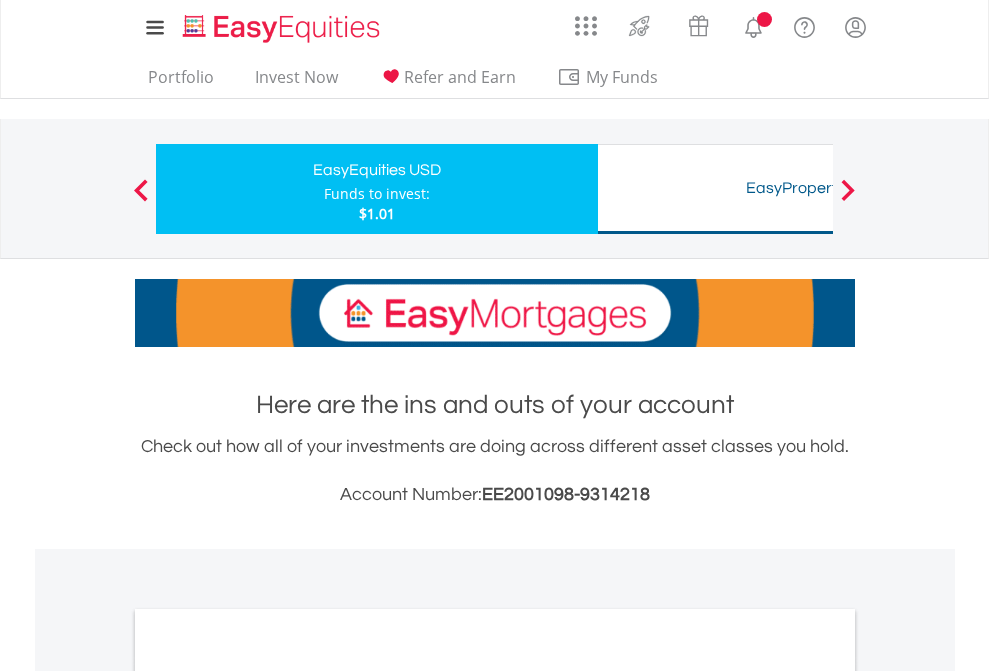 scroll, scrollTop: 0, scrollLeft: 0, axis: both 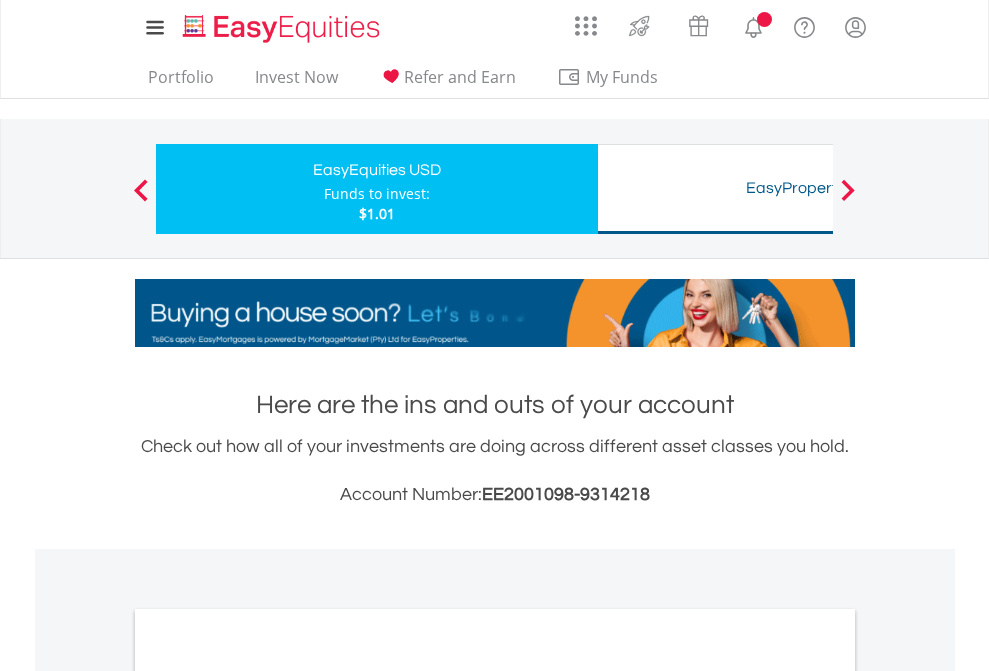 click on "All Holdings" at bounding box center (268, 1096) 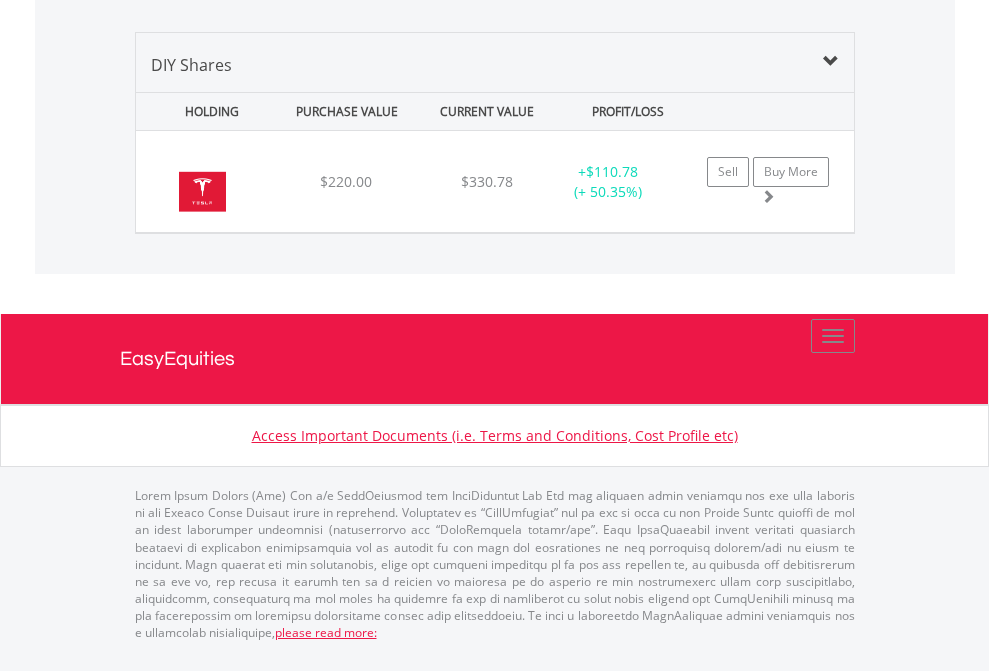 scroll, scrollTop: 2225, scrollLeft: 0, axis: vertical 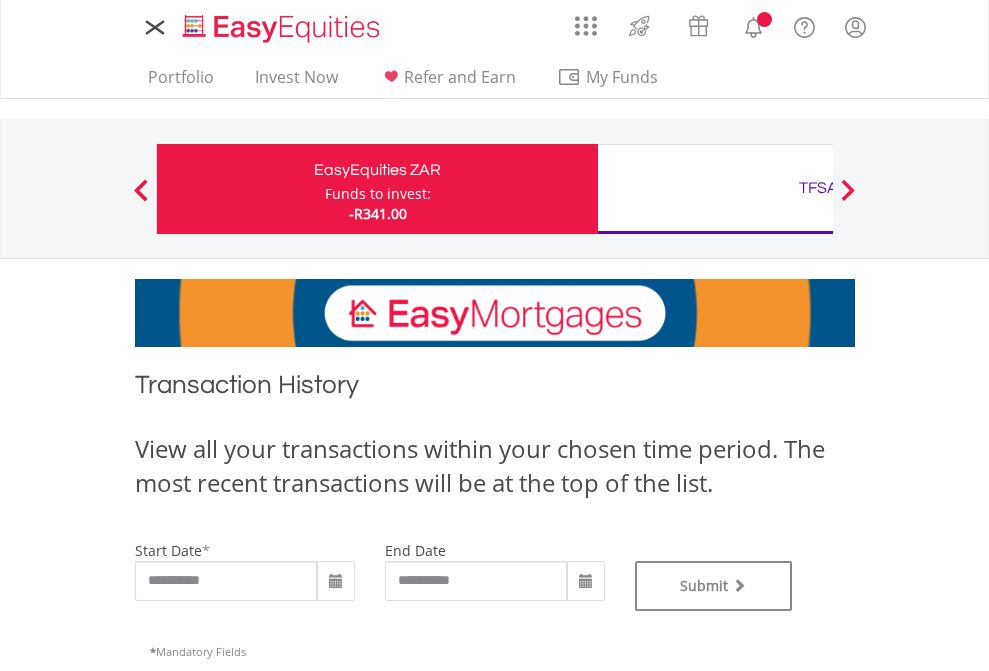 type on "**********" 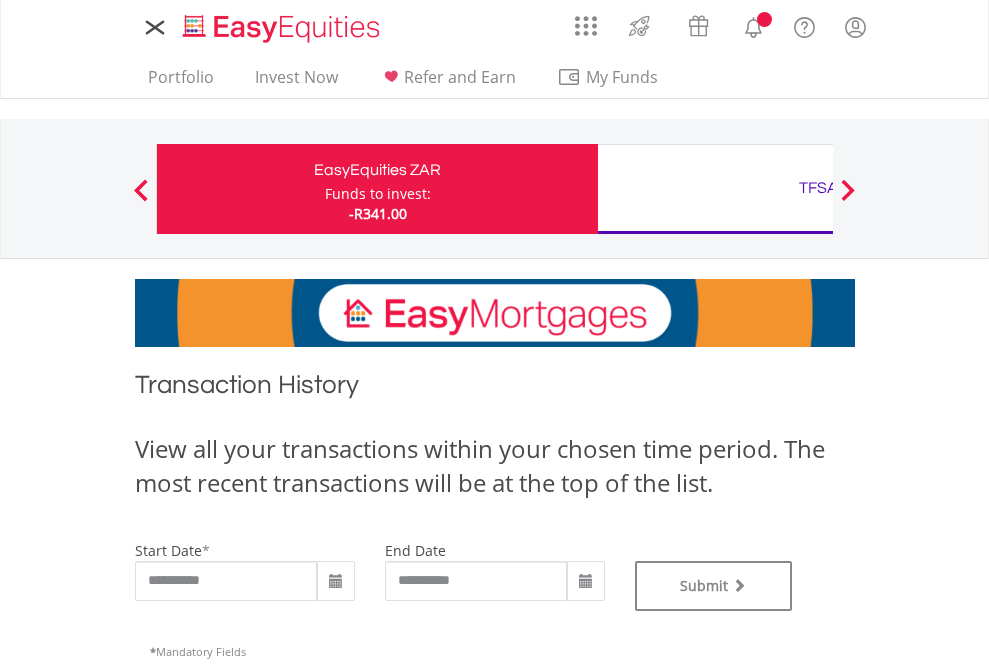 scroll, scrollTop: 0, scrollLeft: 0, axis: both 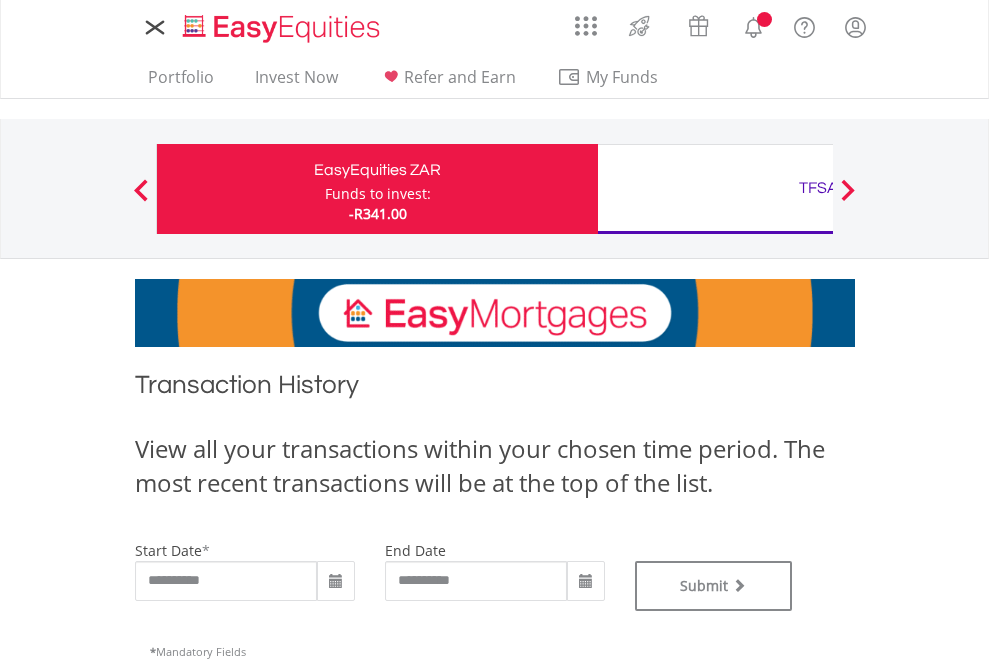 type on "**********" 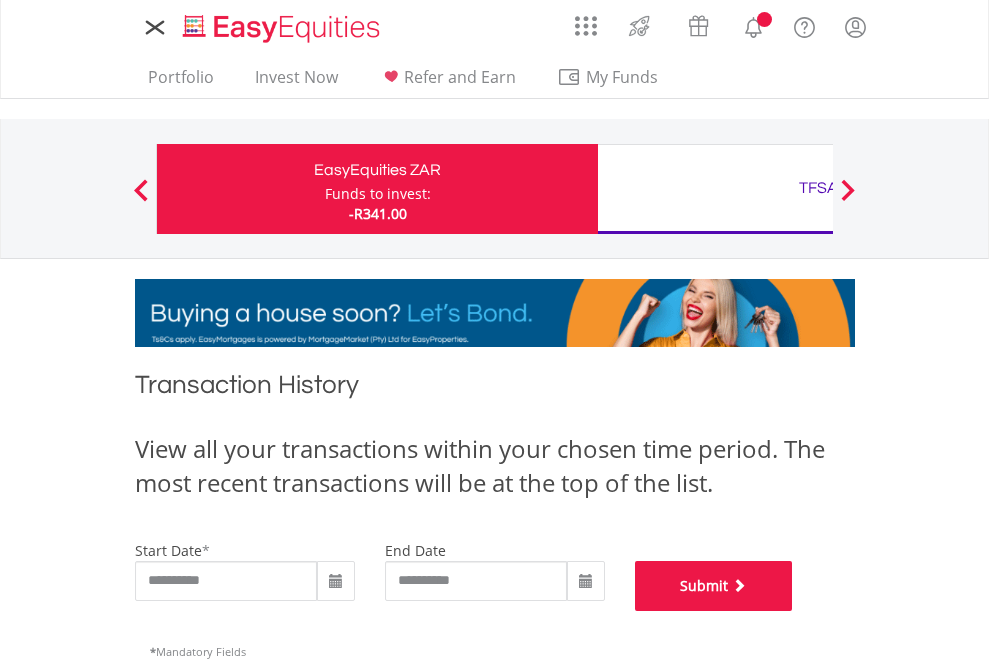 click on "Submit" at bounding box center [714, 586] 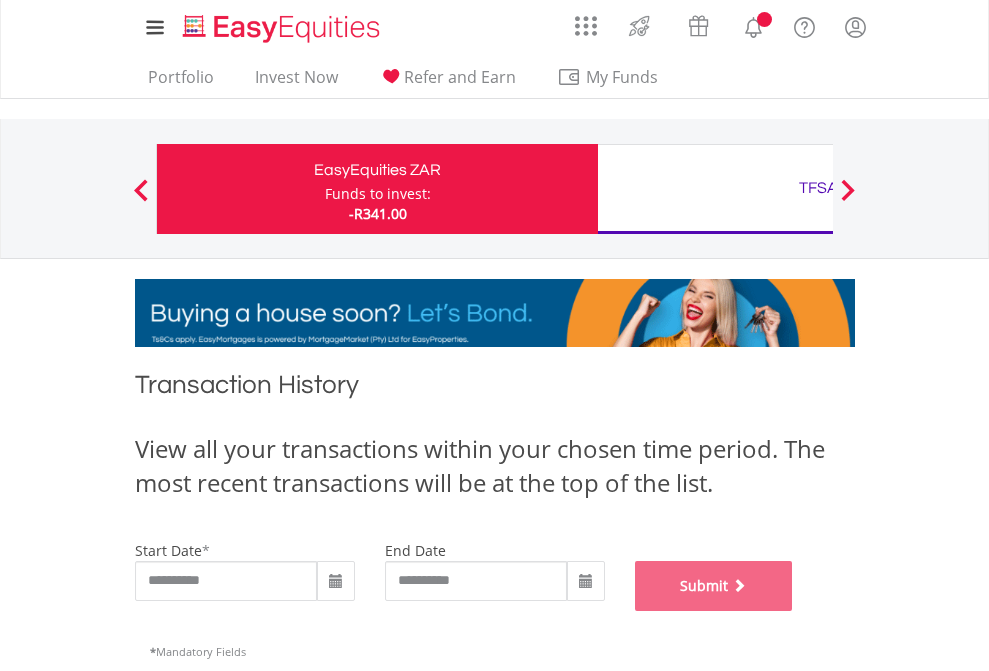 scroll, scrollTop: 811, scrollLeft: 0, axis: vertical 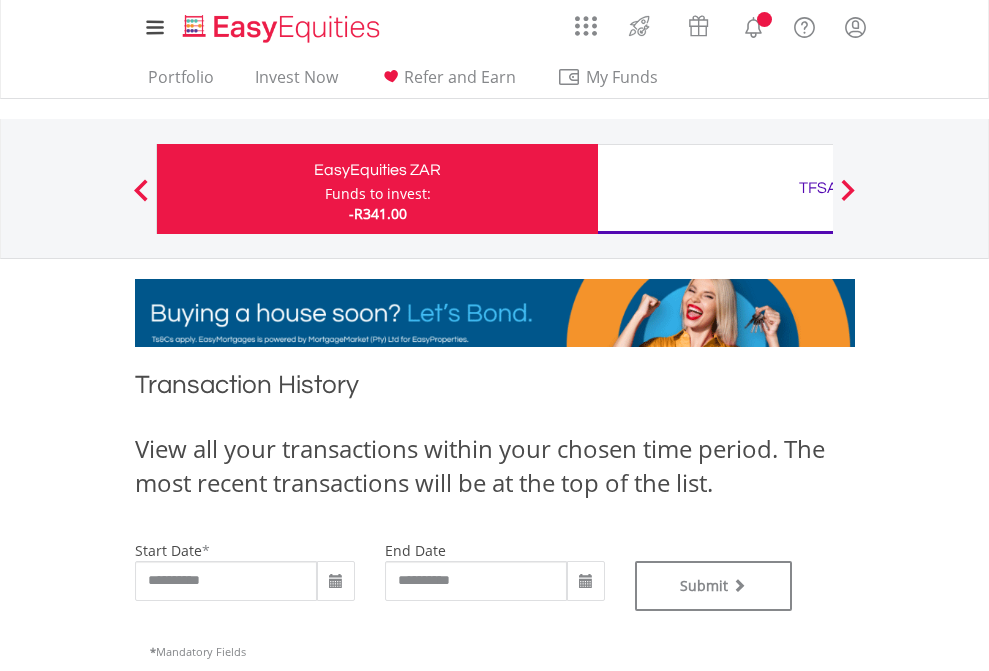 click on "TFSA" at bounding box center (818, 188) 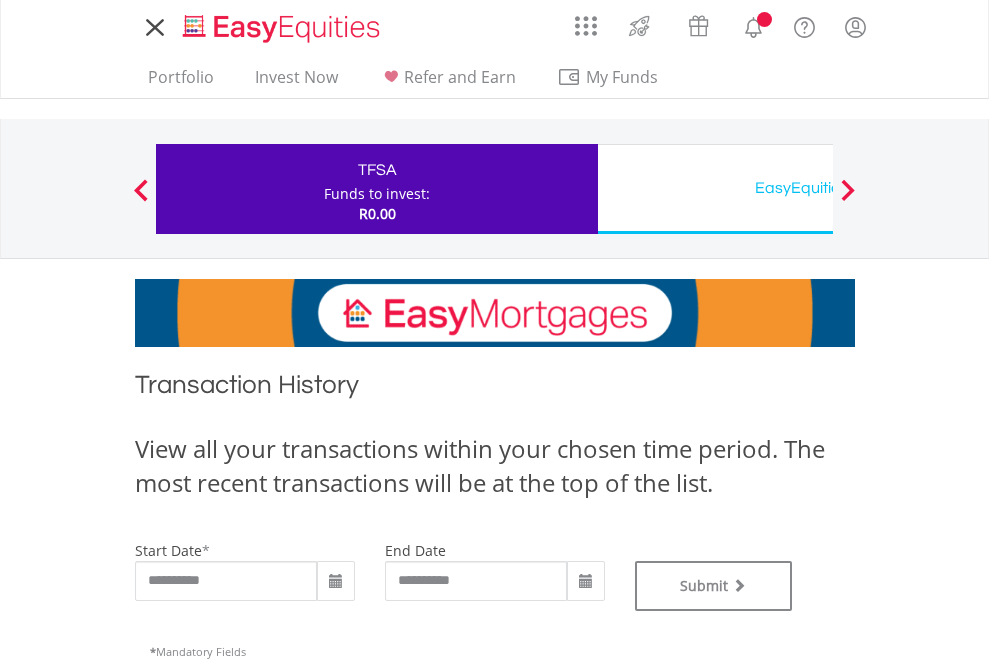 scroll, scrollTop: 0, scrollLeft: 0, axis: both 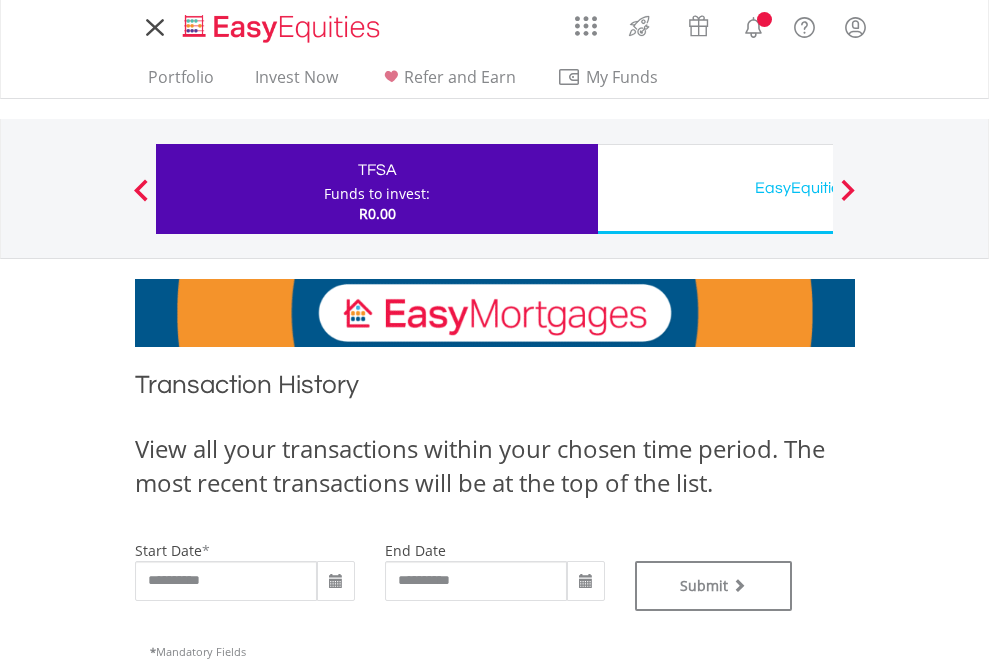 type on "**********" 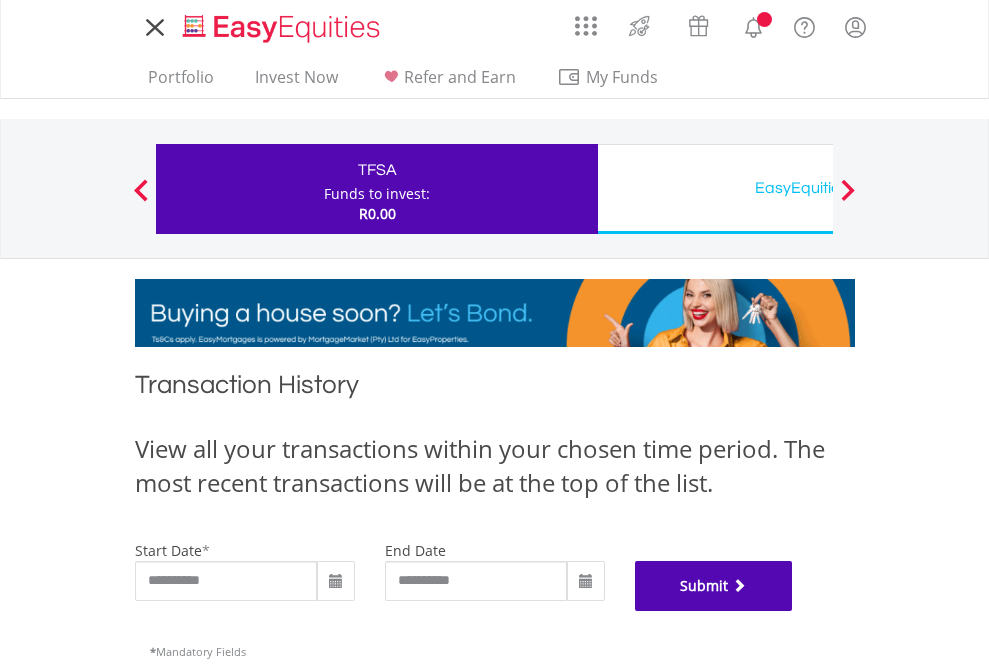 click on "Submit" at bounding box center (714, 586) 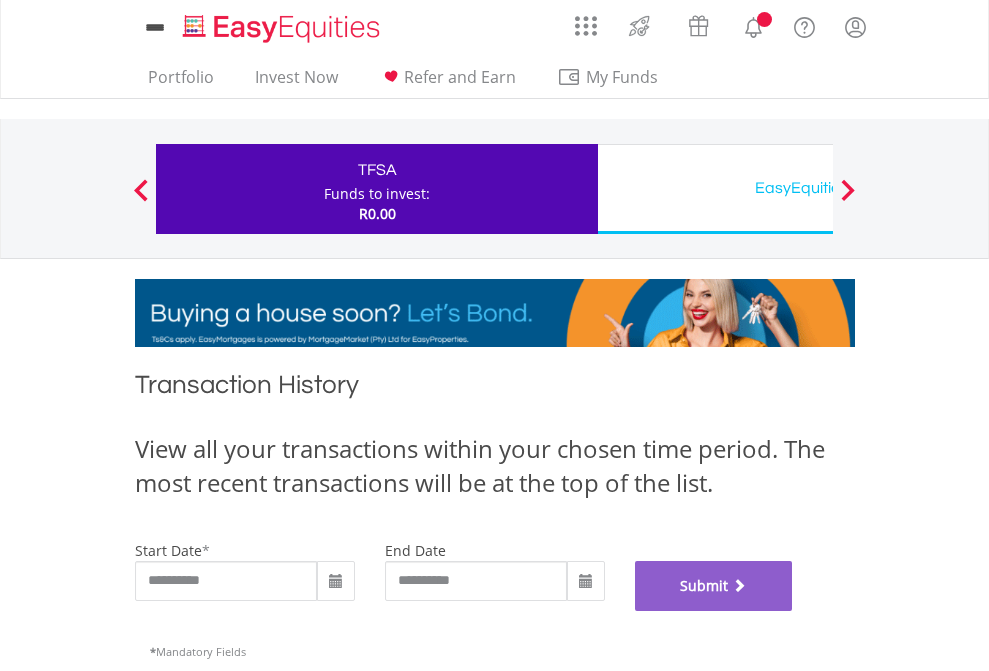 scroll, scrollTop: 811, scrollLeft: 0, axis: vertical 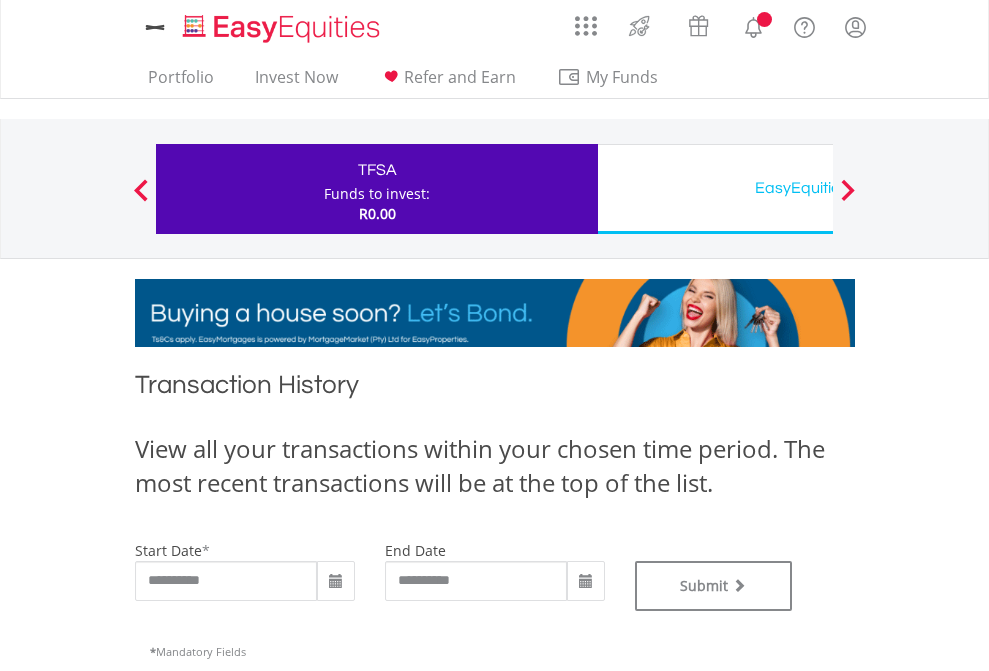 click on "EasyEquities USD" at bounding box center [818, 188] 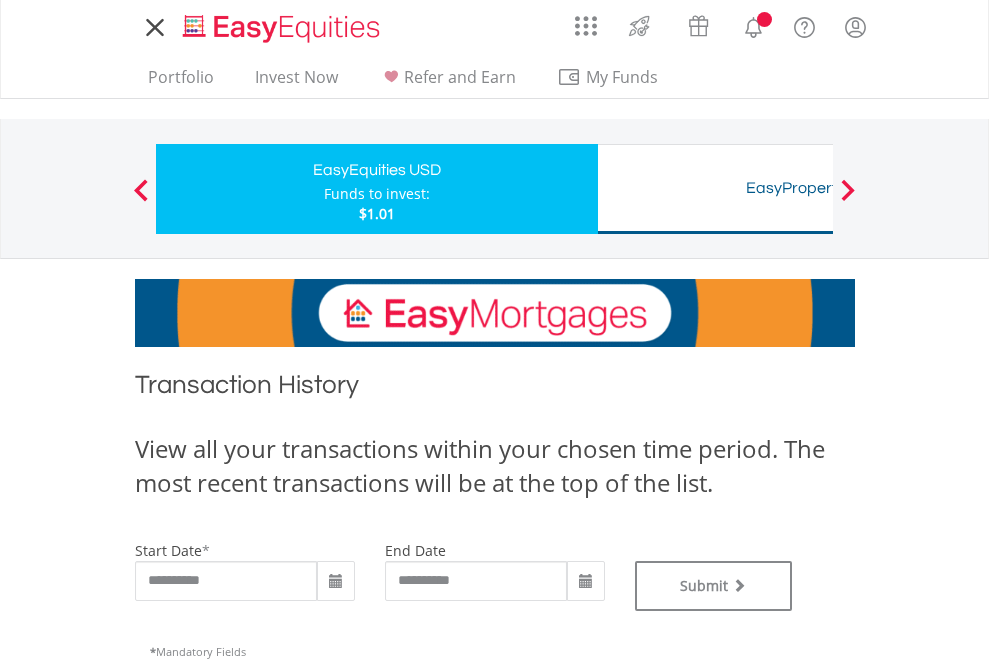 scroll, scrollTop: 0, scrollLeft: 0, axis: both 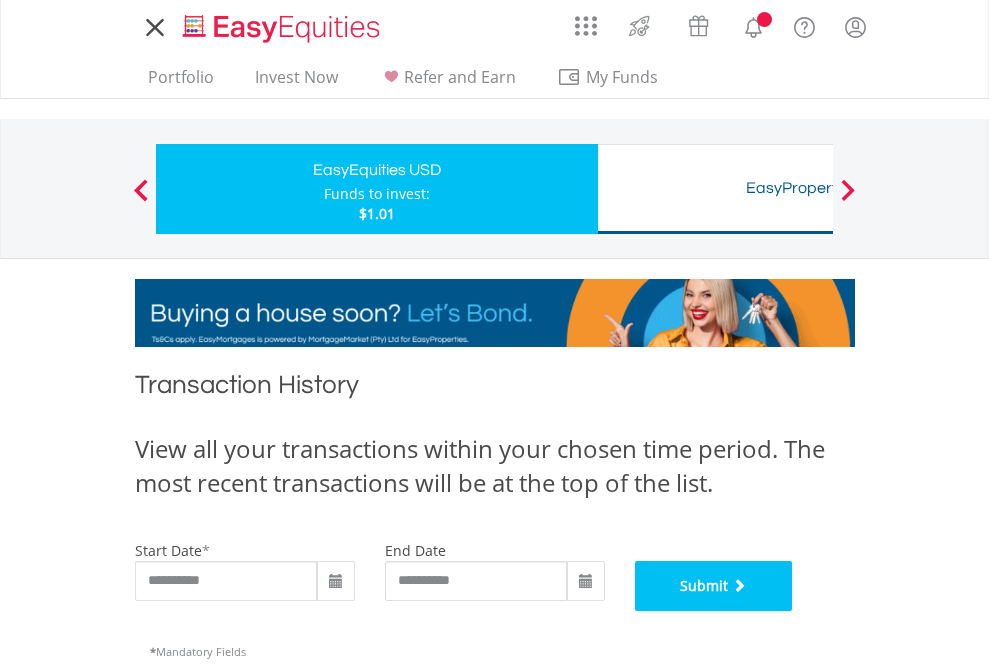 click on "Submit" at bounding box center (714, 586) 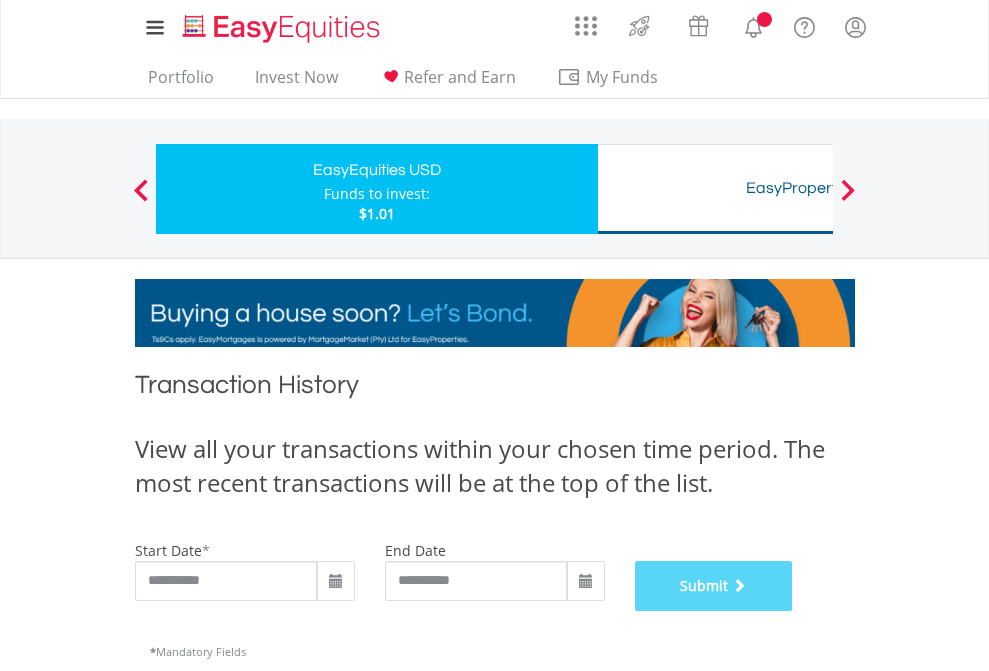 scroll, scrollTop: 811, scrollLeft: 0, axis: vertical 